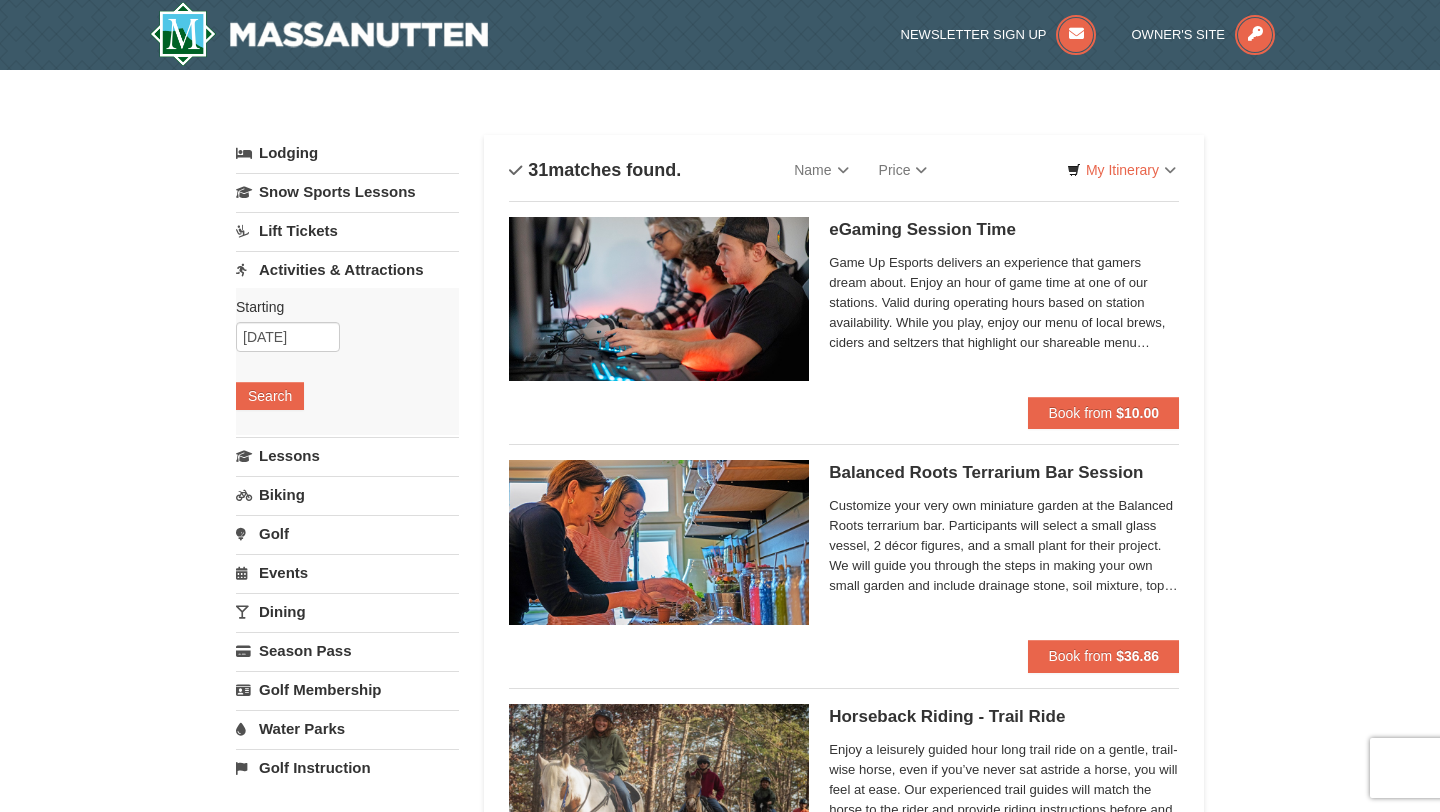 scroll, scrollTop: 0, scrollLeft: 0, axis: both 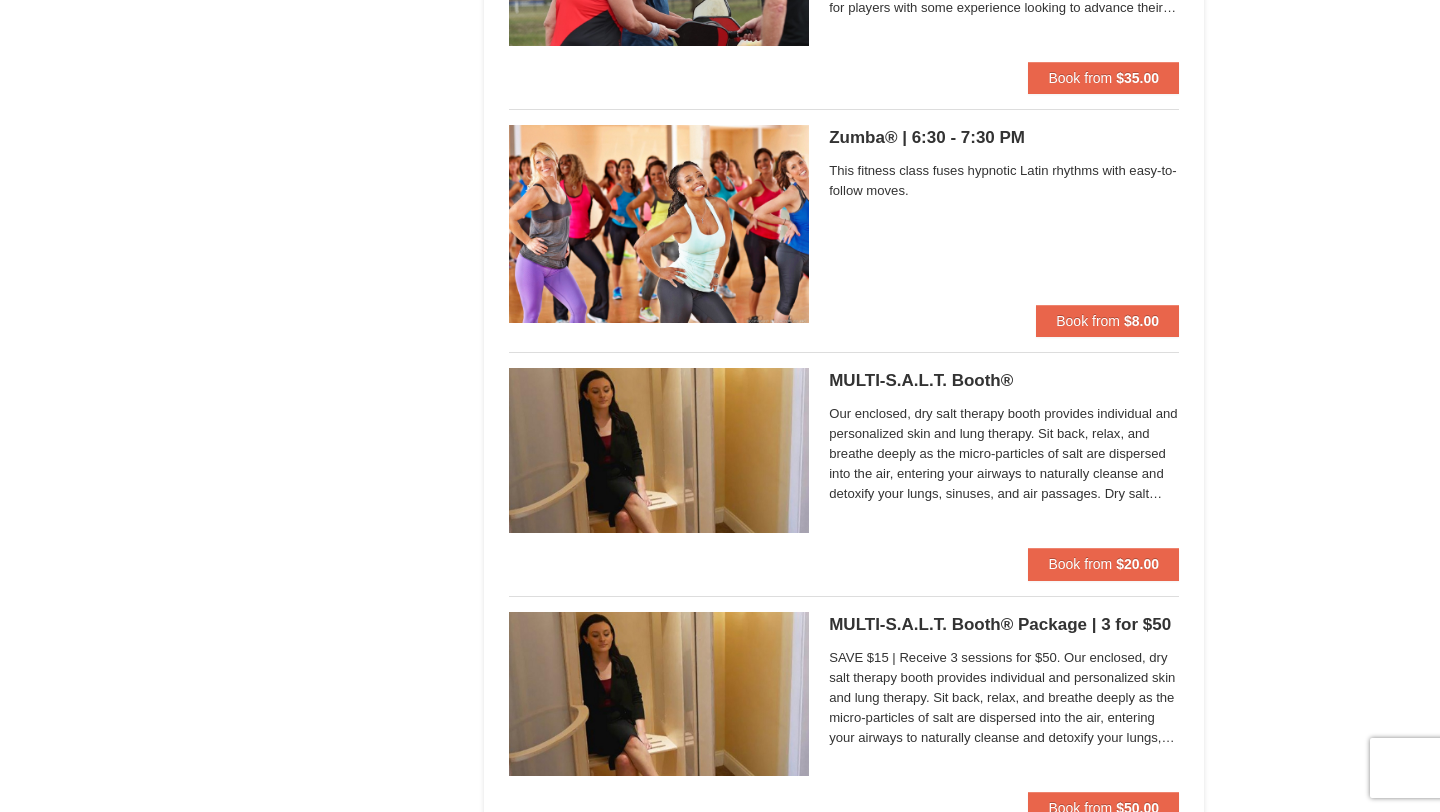 click on "MULTI-S.A.L.T. Booth®  Massanutten Health and Wellness" at bounding box center (1004, 381) 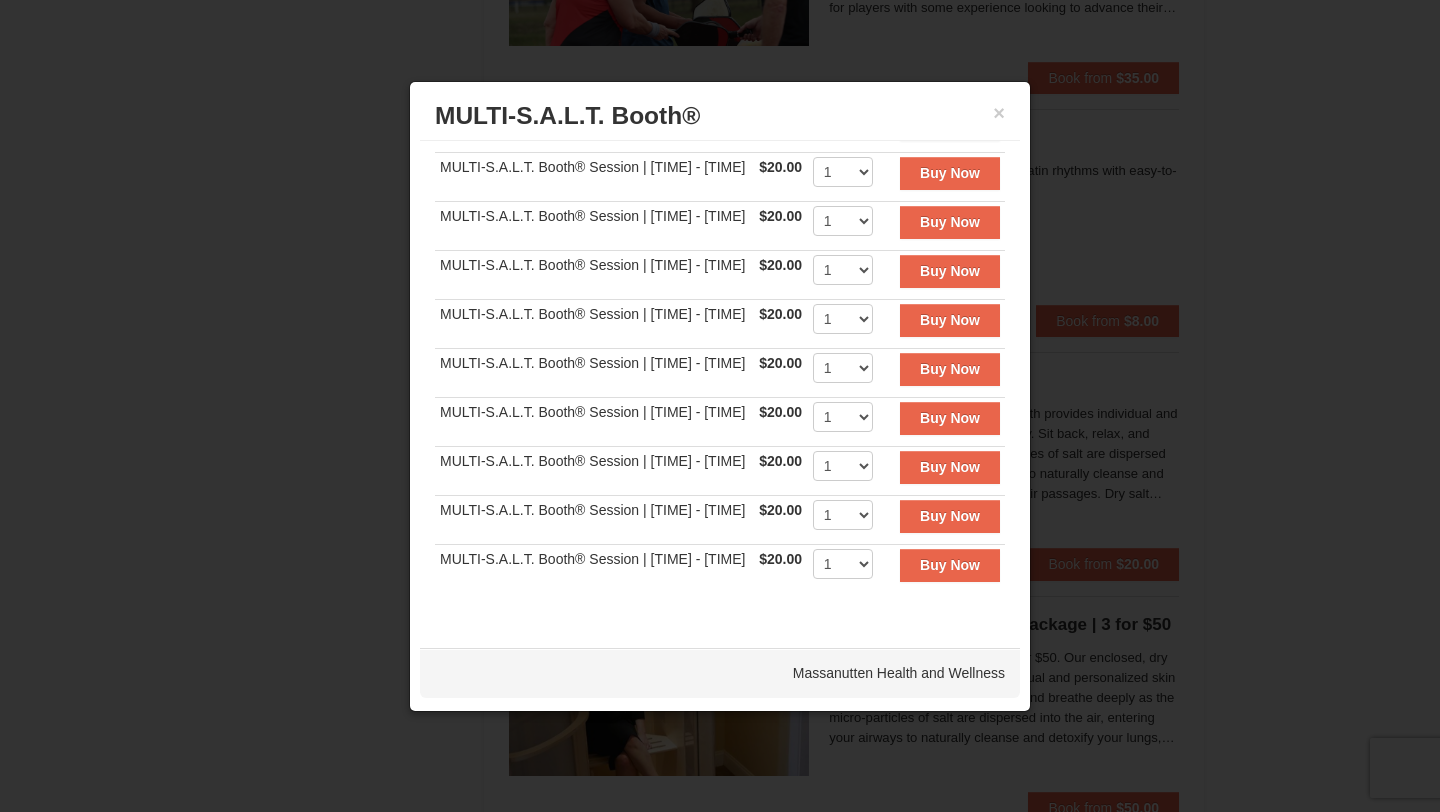 scroll, scrollTop: 577, scrollLeft: 0, axis: vertical 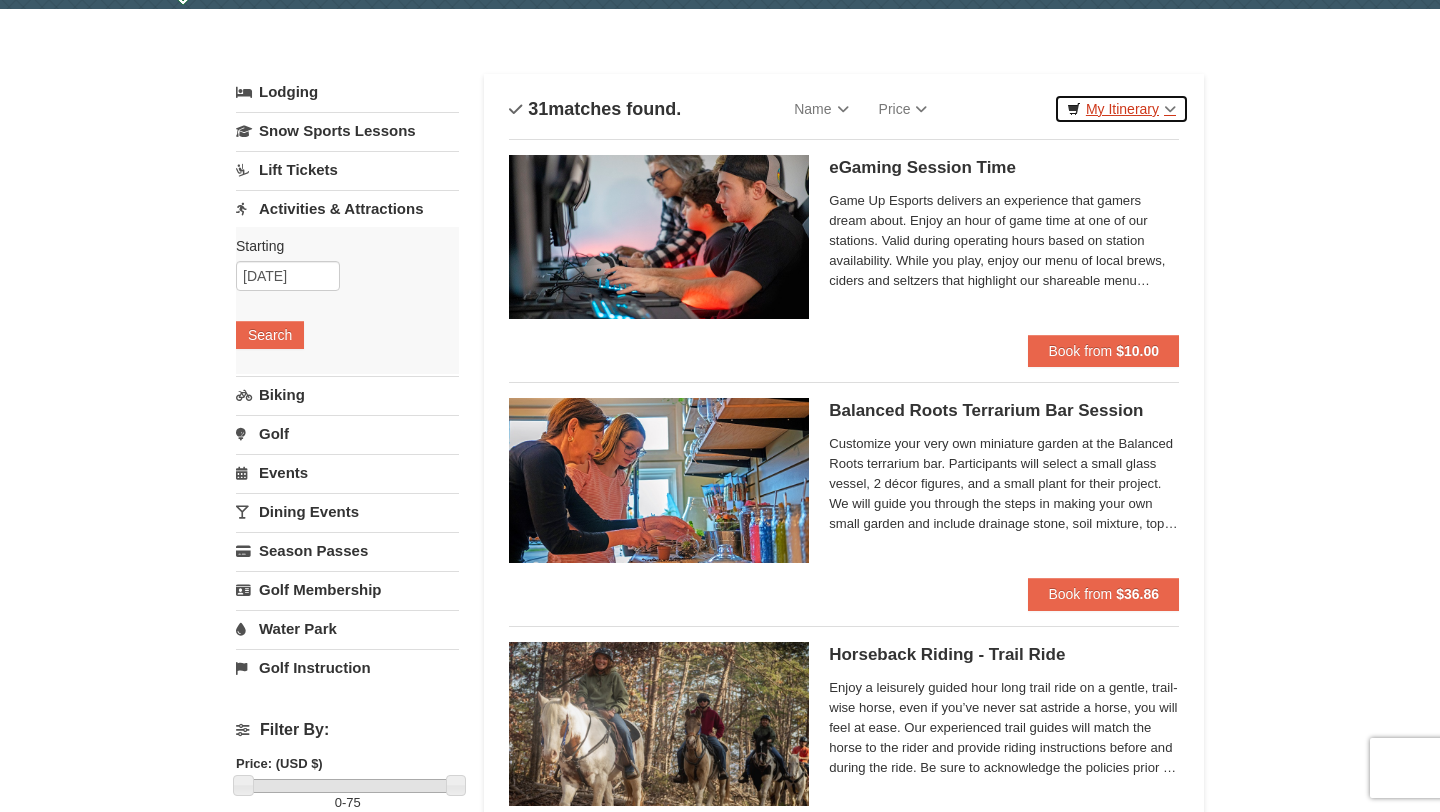 click on "My Itinerary" at bounding box center [1121, 109] 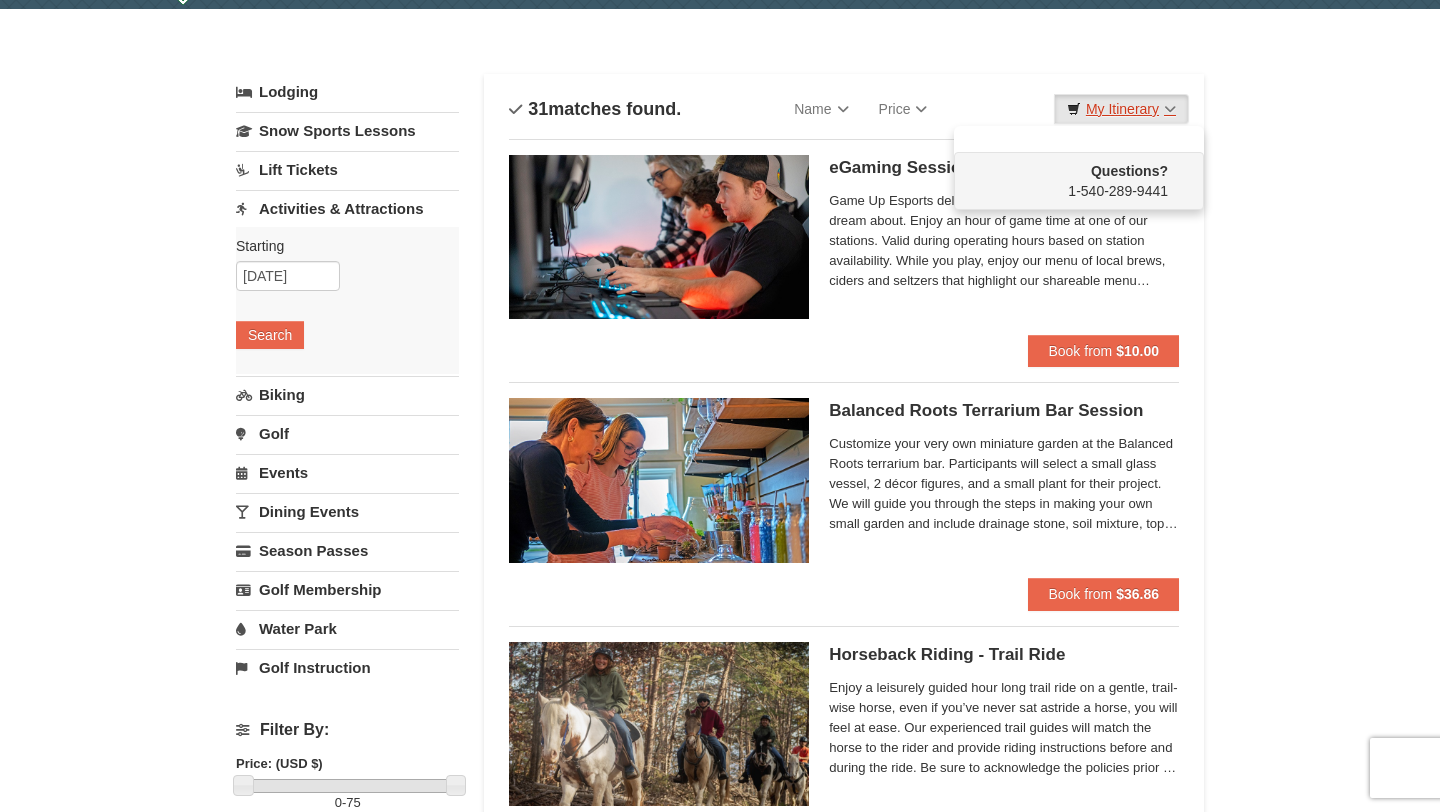 click on "My Itinerary" at bounding box center (1121, 109) 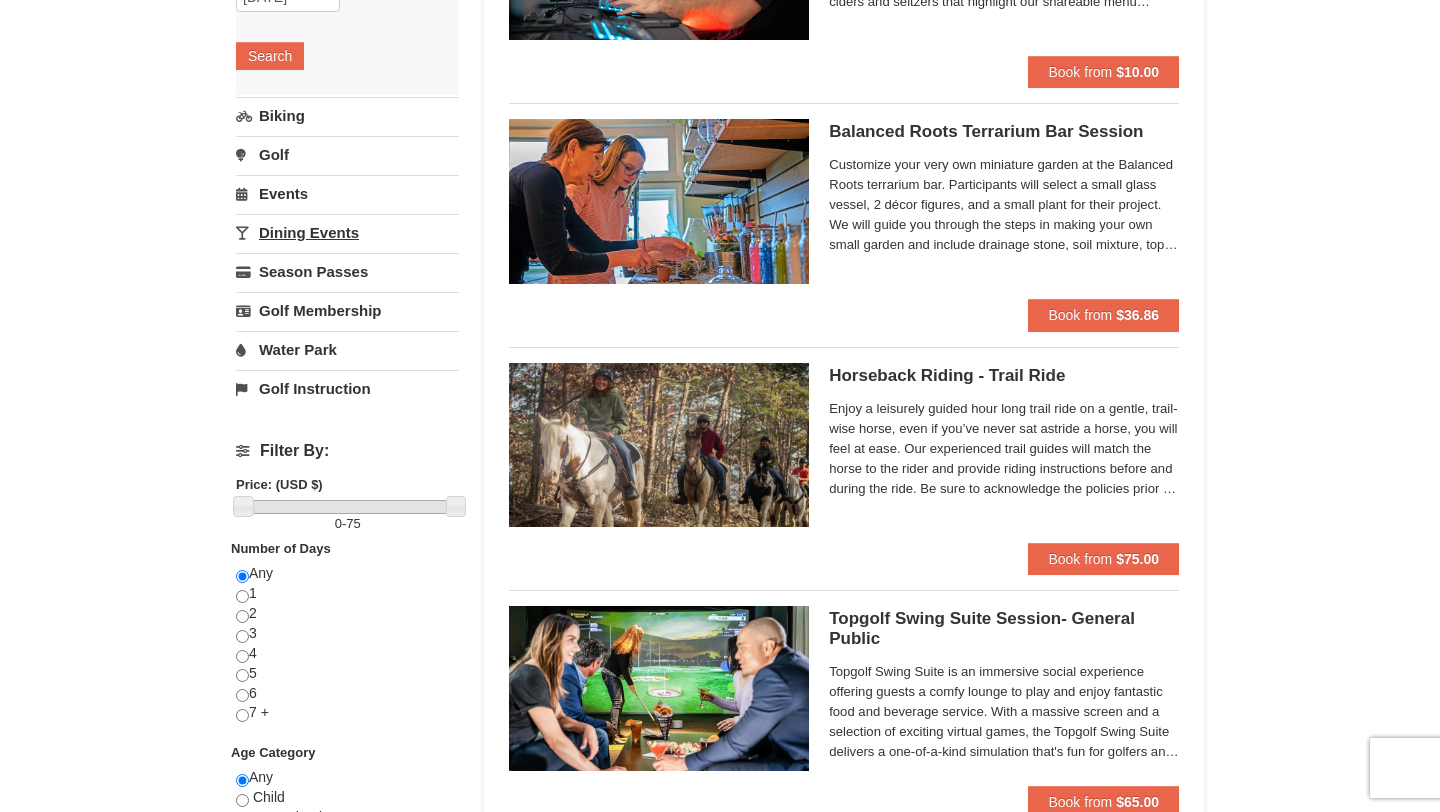 scroll, scrollTop: 440, scrollLeft: 0, axis: vertical 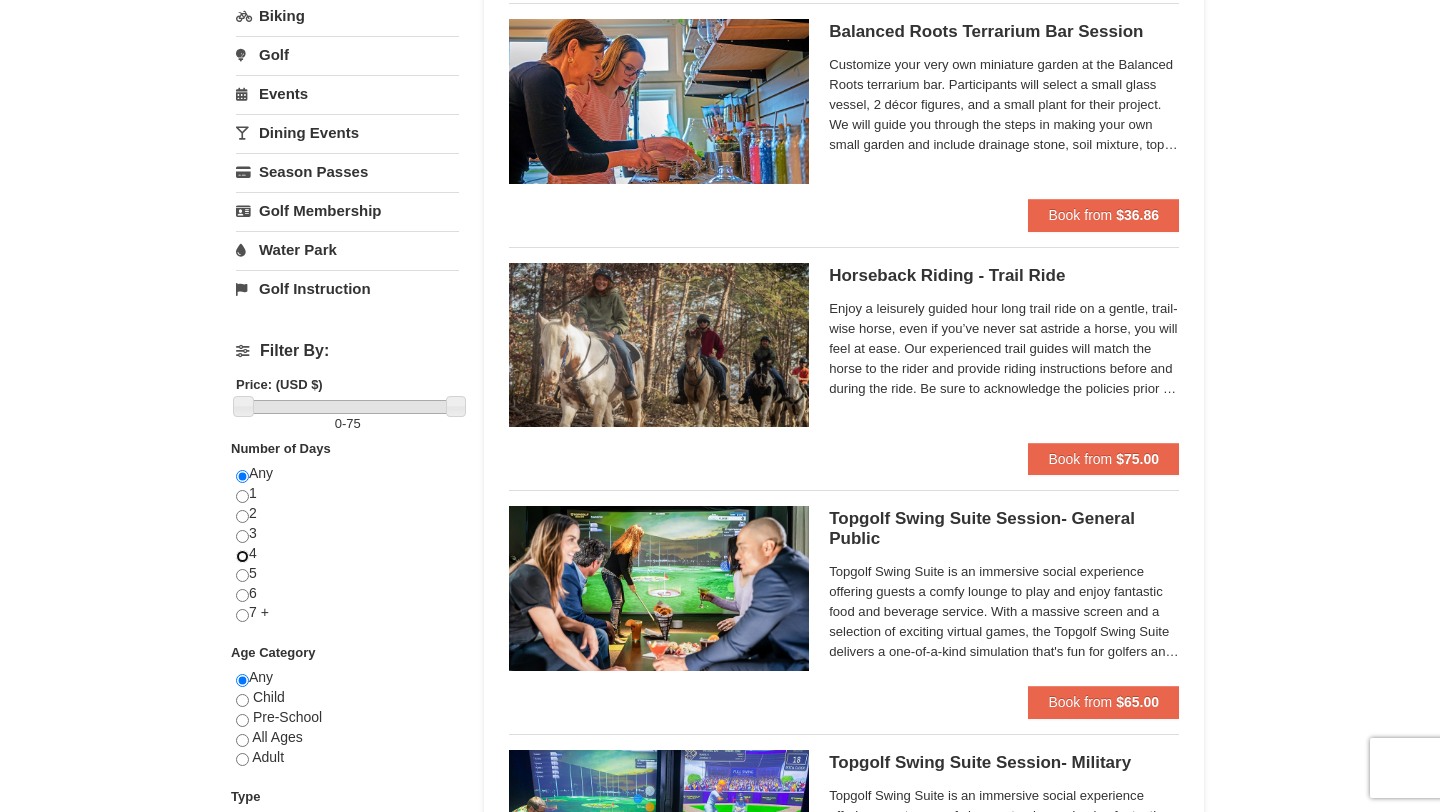click at bounding box center (242, 556) 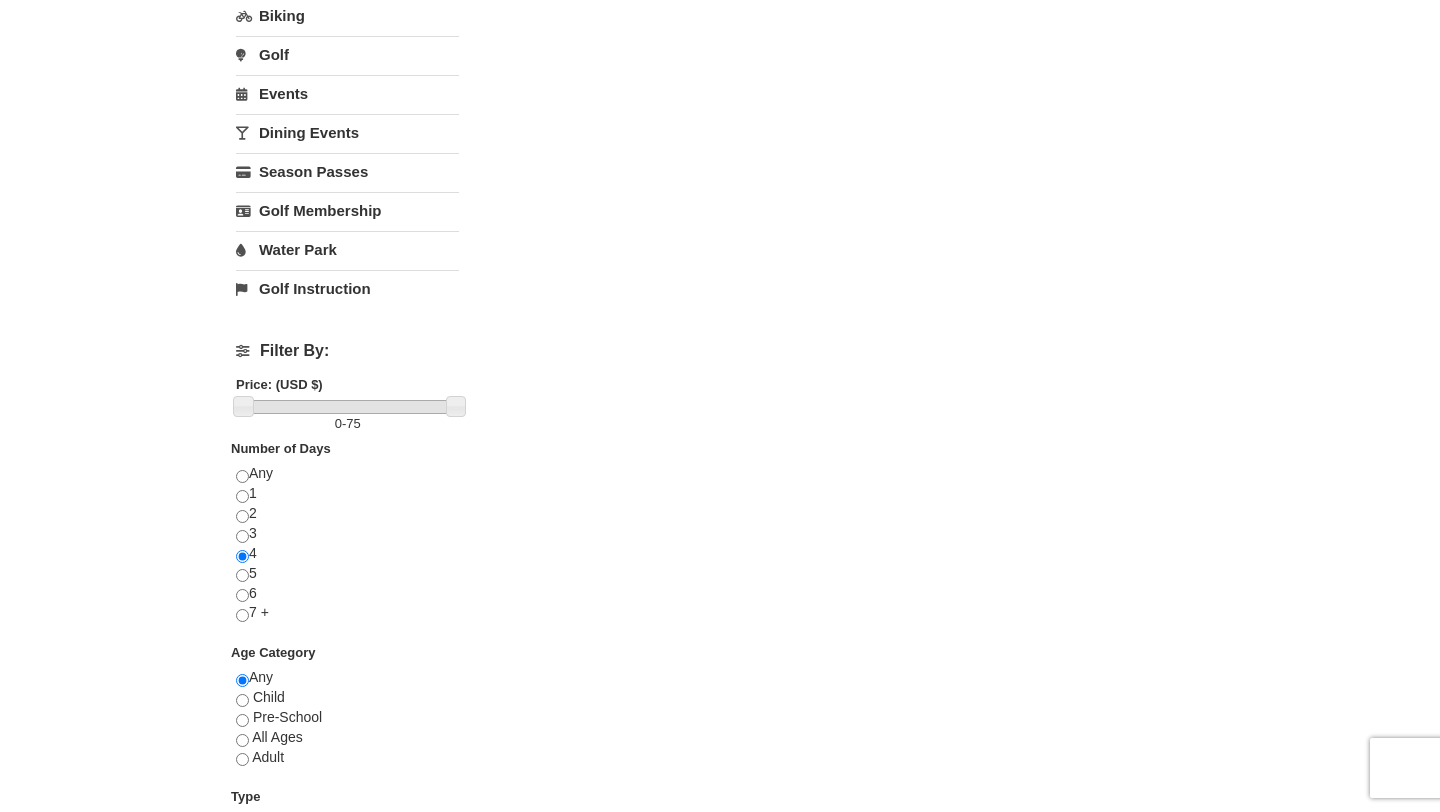 click on "Any
1
2
3
4
5
6
7 +" at bounding box center (347, 553) 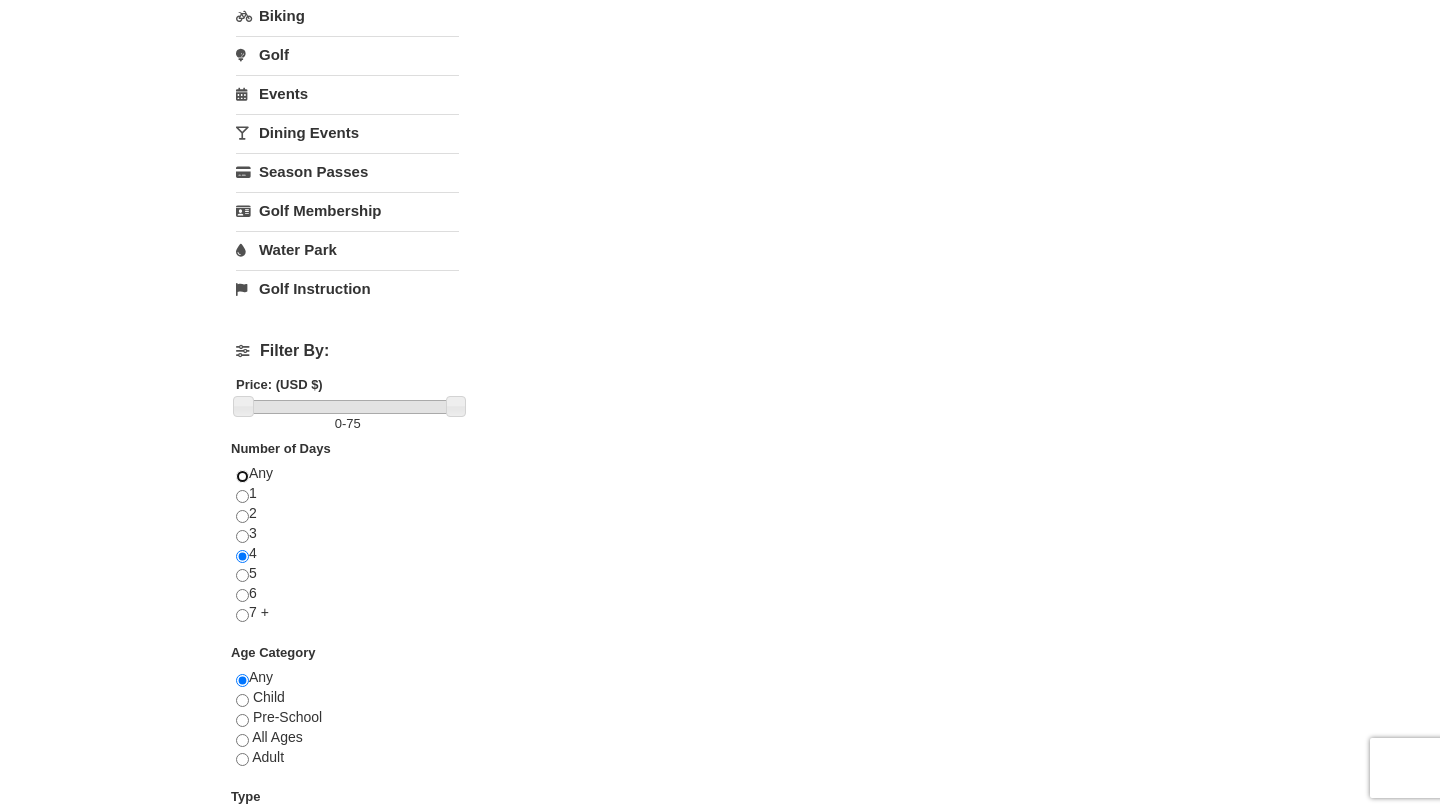 click at bounding box center (242, 476) 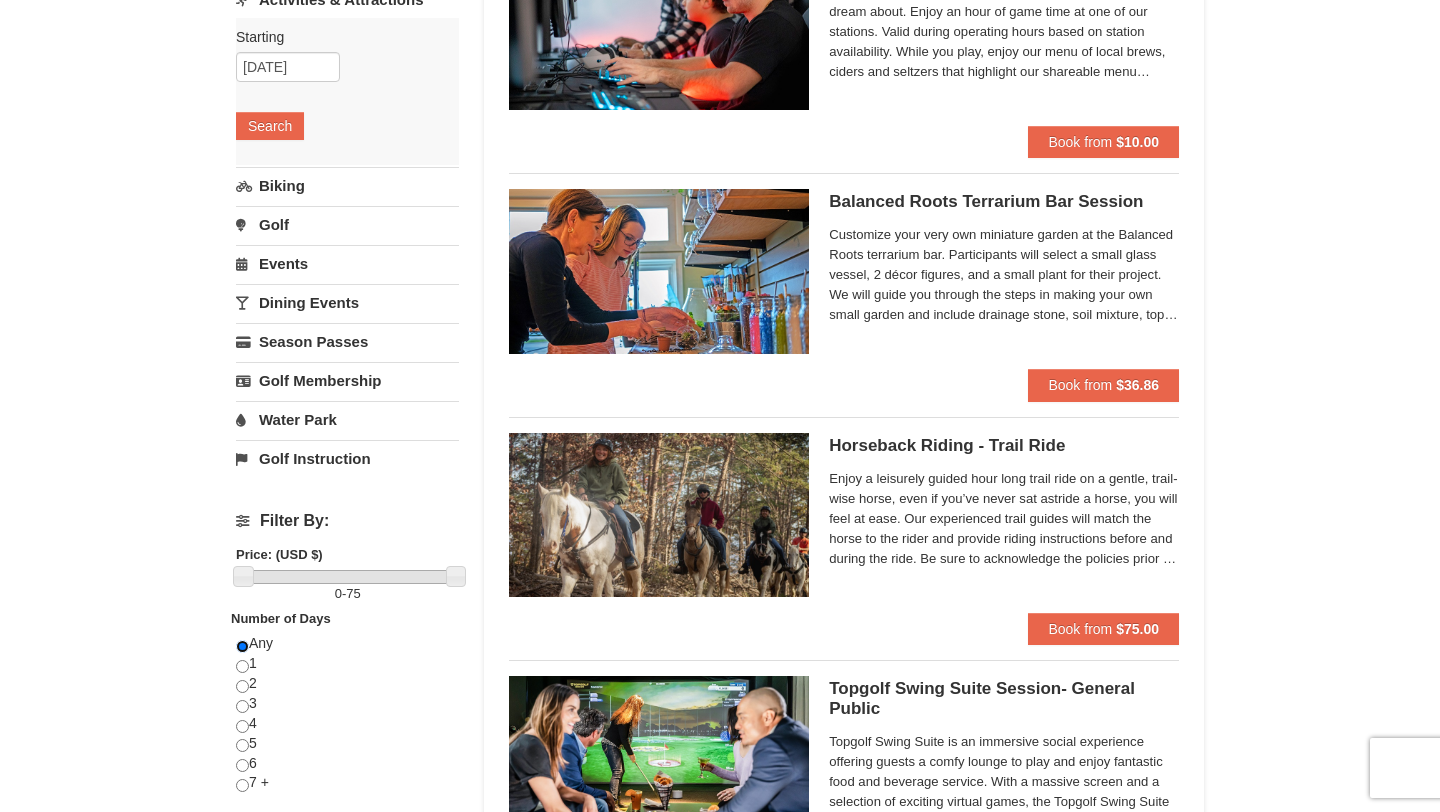 scroll, scrollTop: 214, scrollLeft: 0, axis: vertical 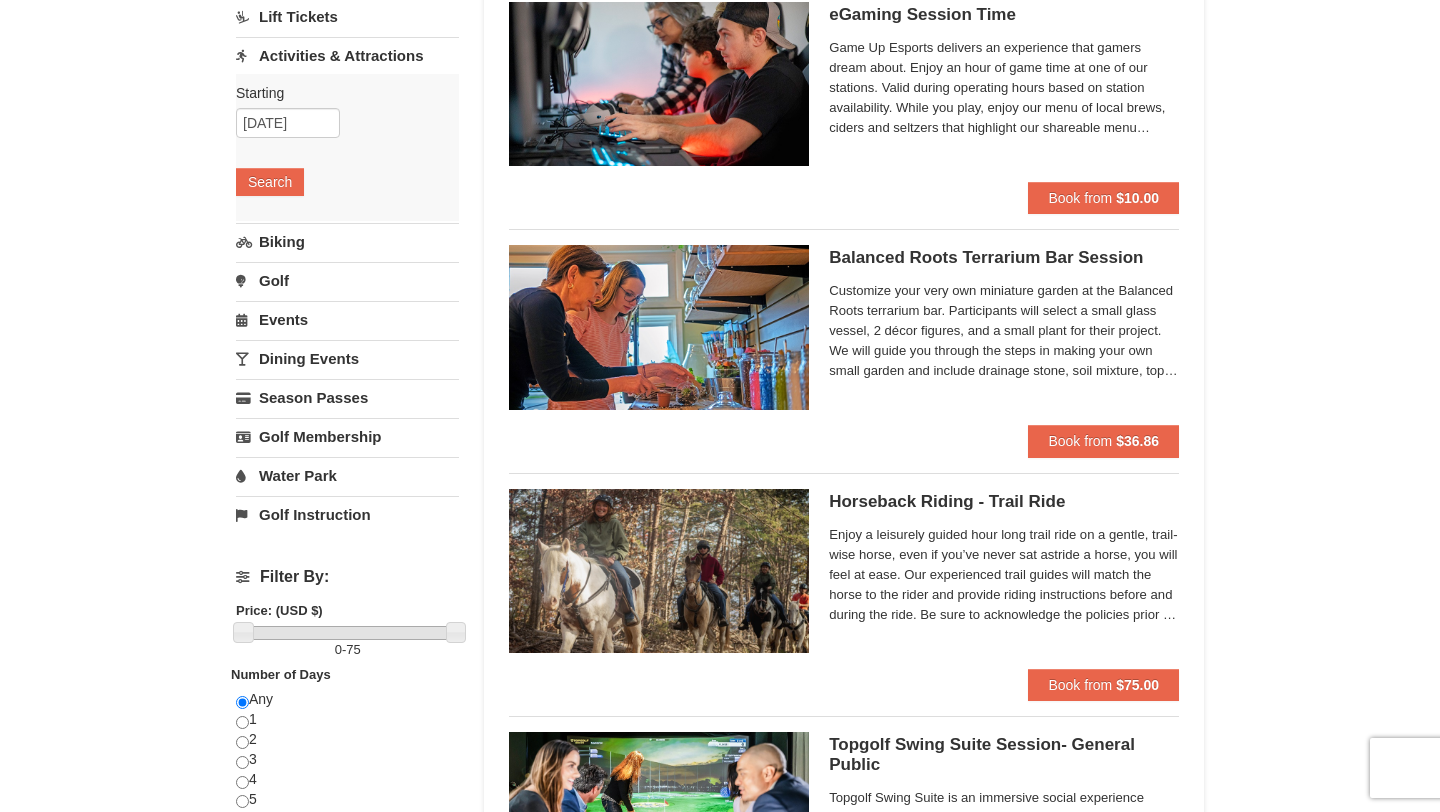 click on "Dining Events" at bounding box center (347, 358) 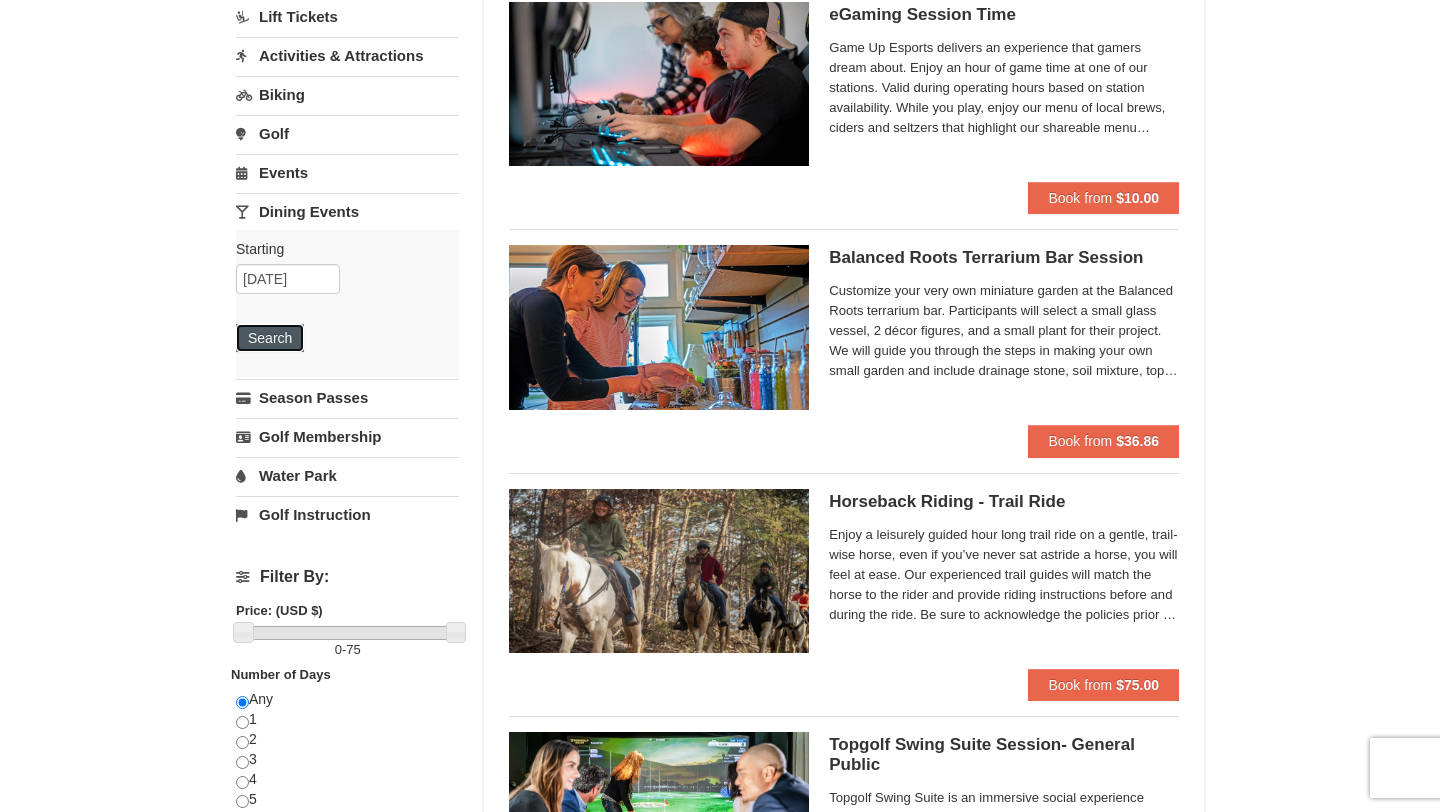 click on "Search" at bounding box center [270, 338] 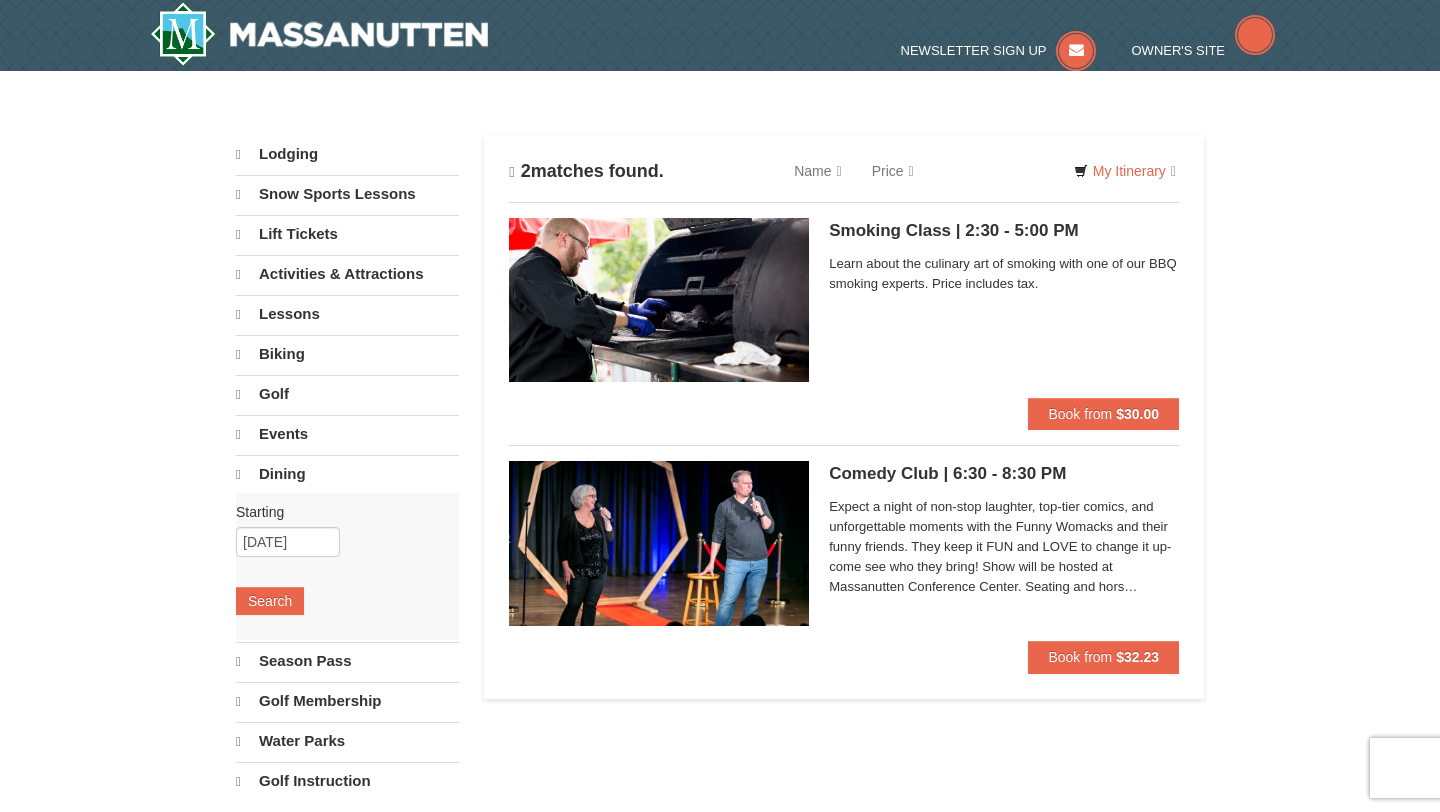 scroll, scrollTop: 0, scrollLeft: 0, axis: both 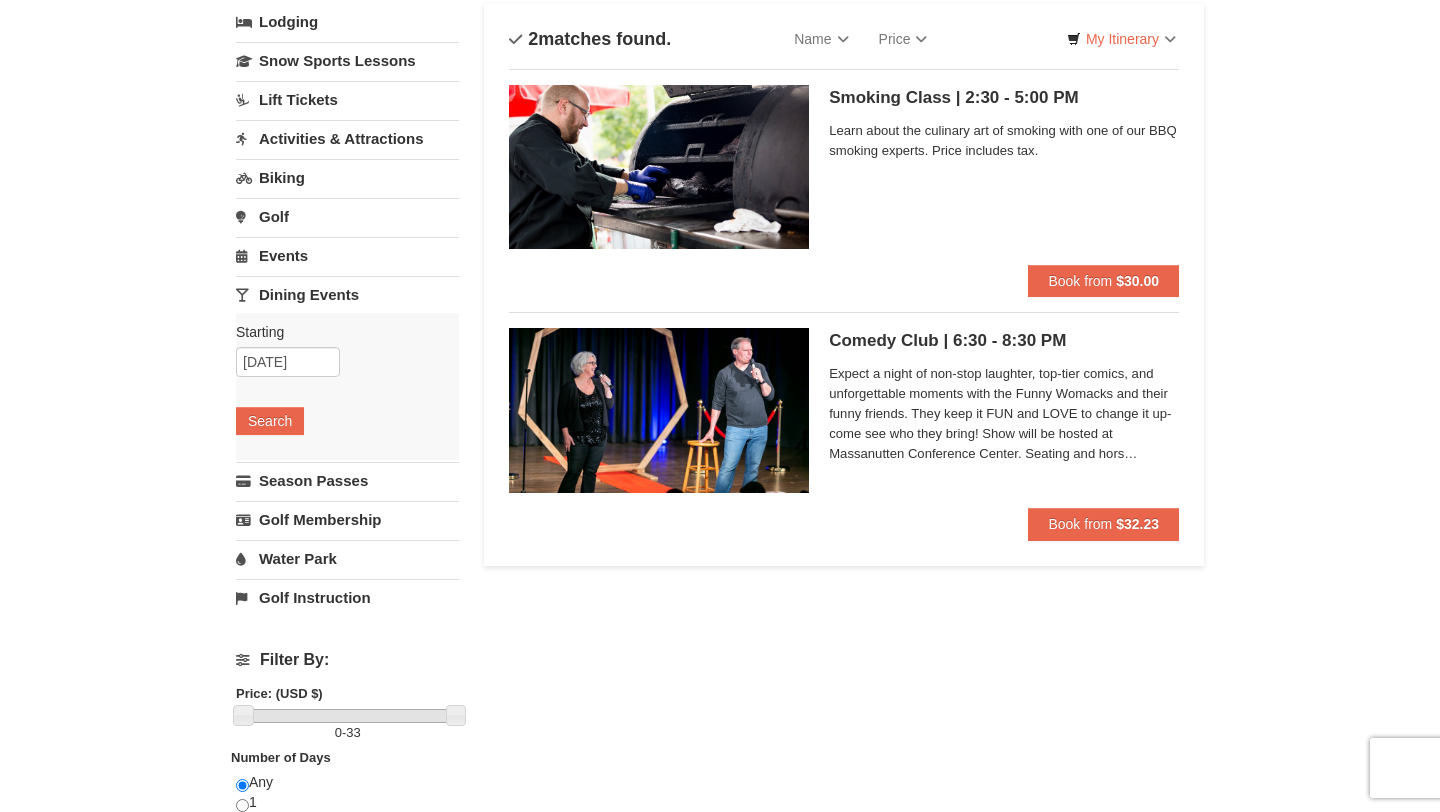 click on "Events" at bounding box center [347, 255] 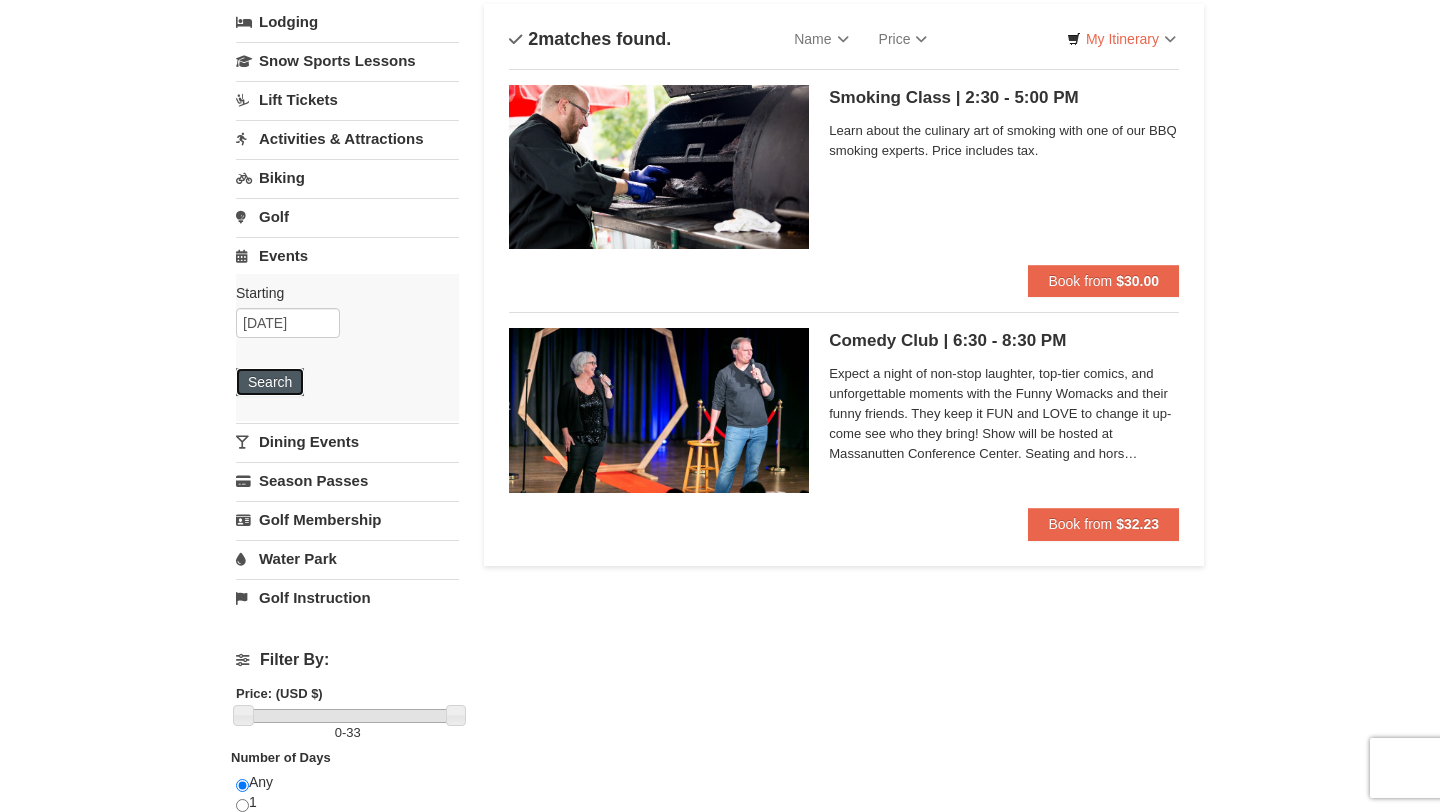 click on "Search" at bounding box center (270, 382) 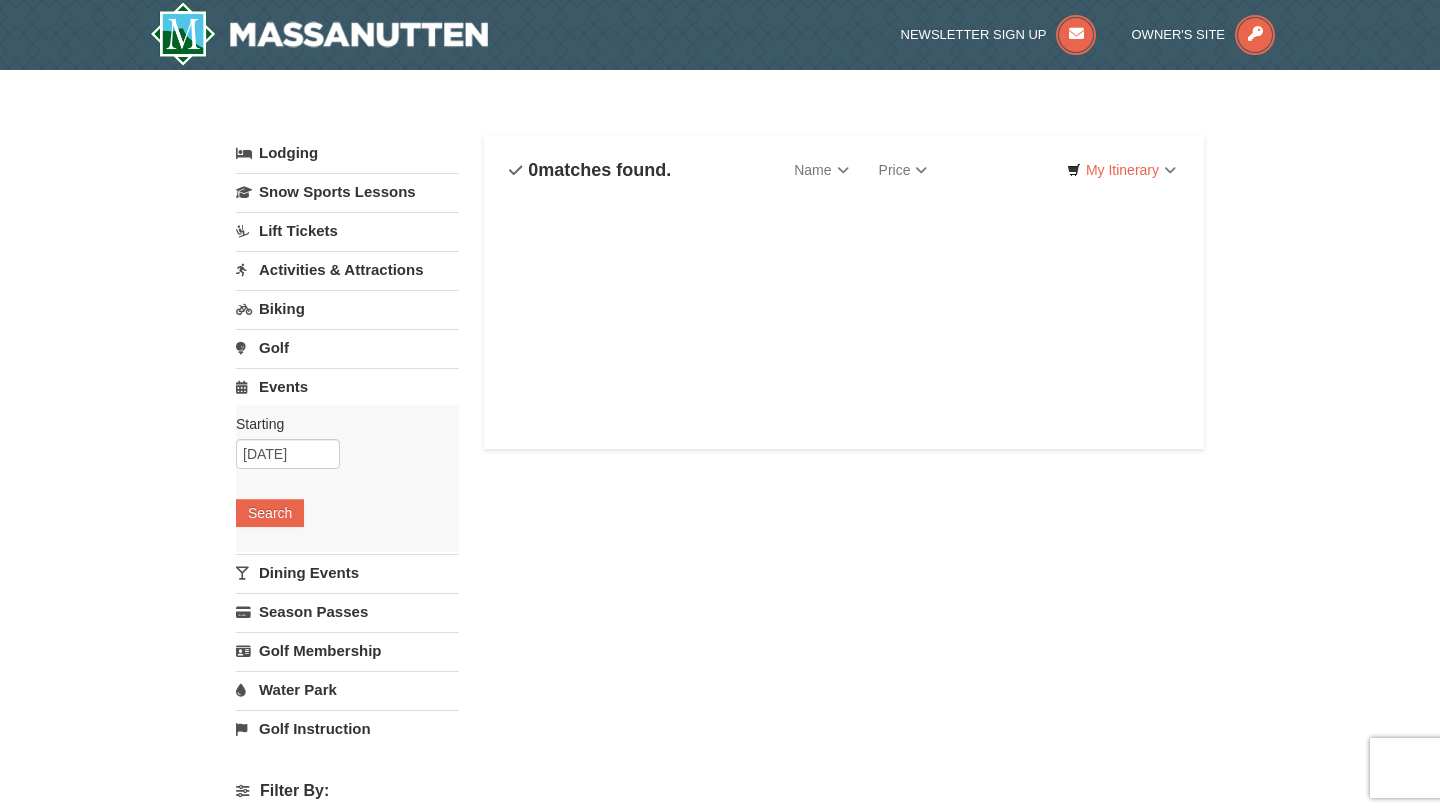 scroll, scrollTop: 0, scrollLeft: 0, axis: both 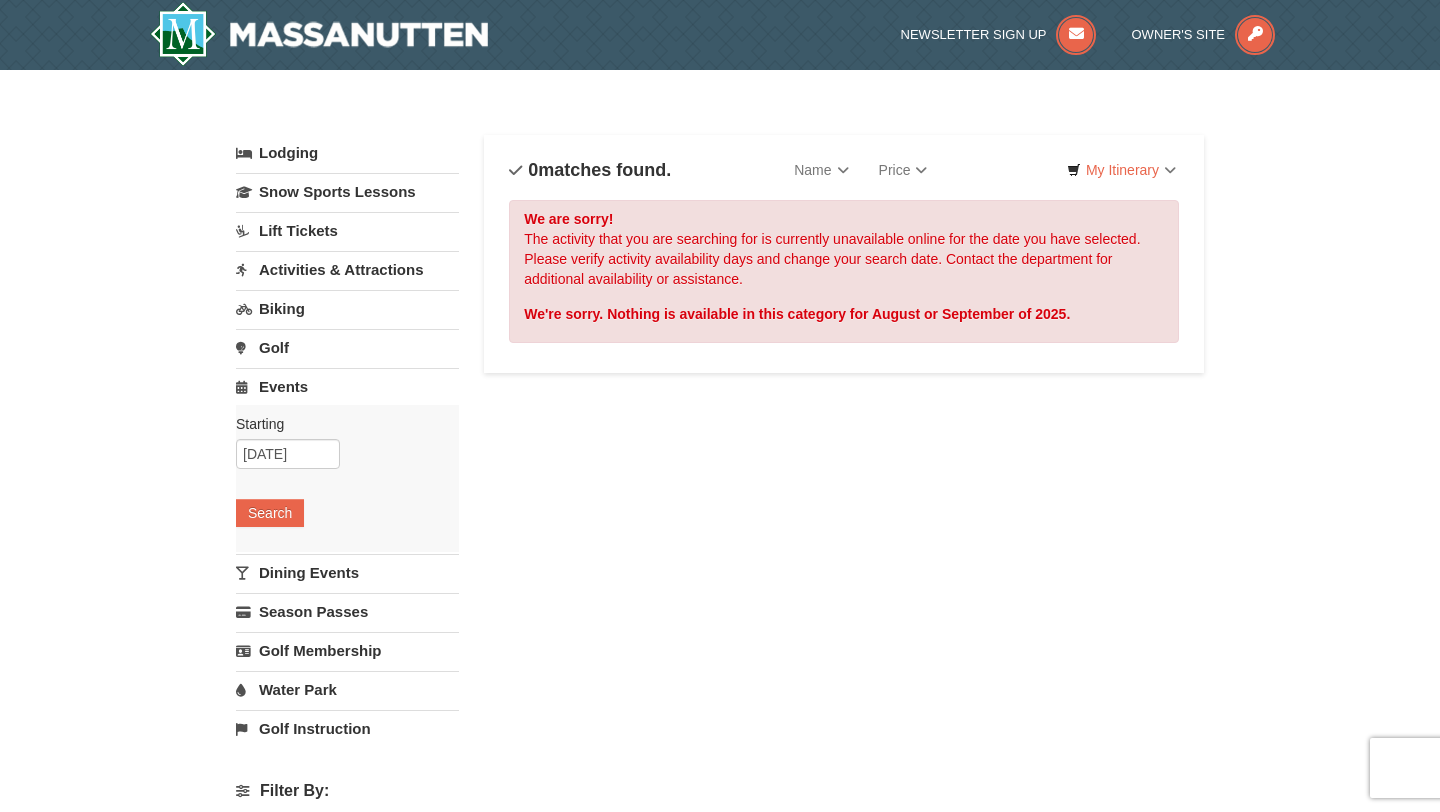 click on "Activities & Attractions" at bounding box center (347, 269) 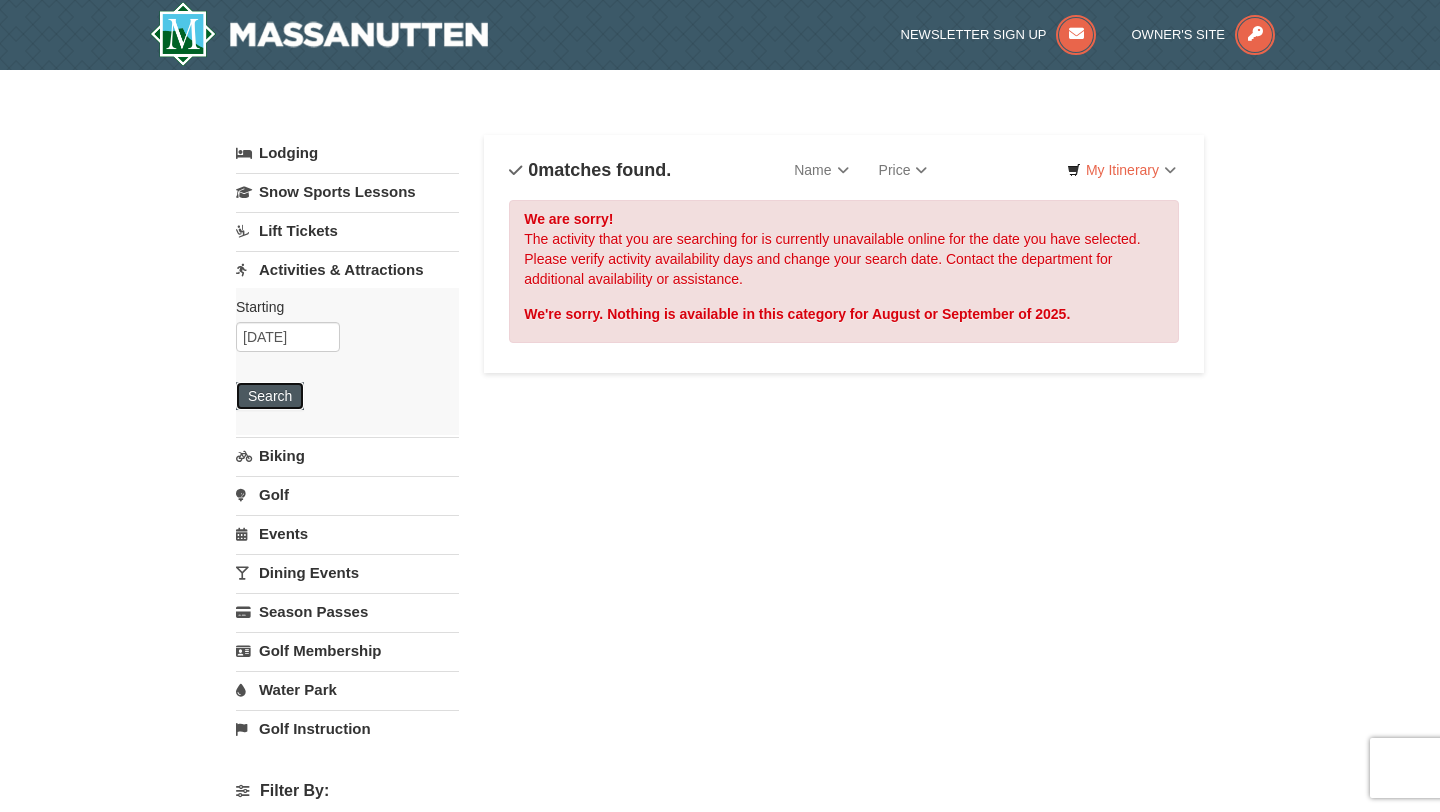 click on "Search" at bounding box center [270, 396] 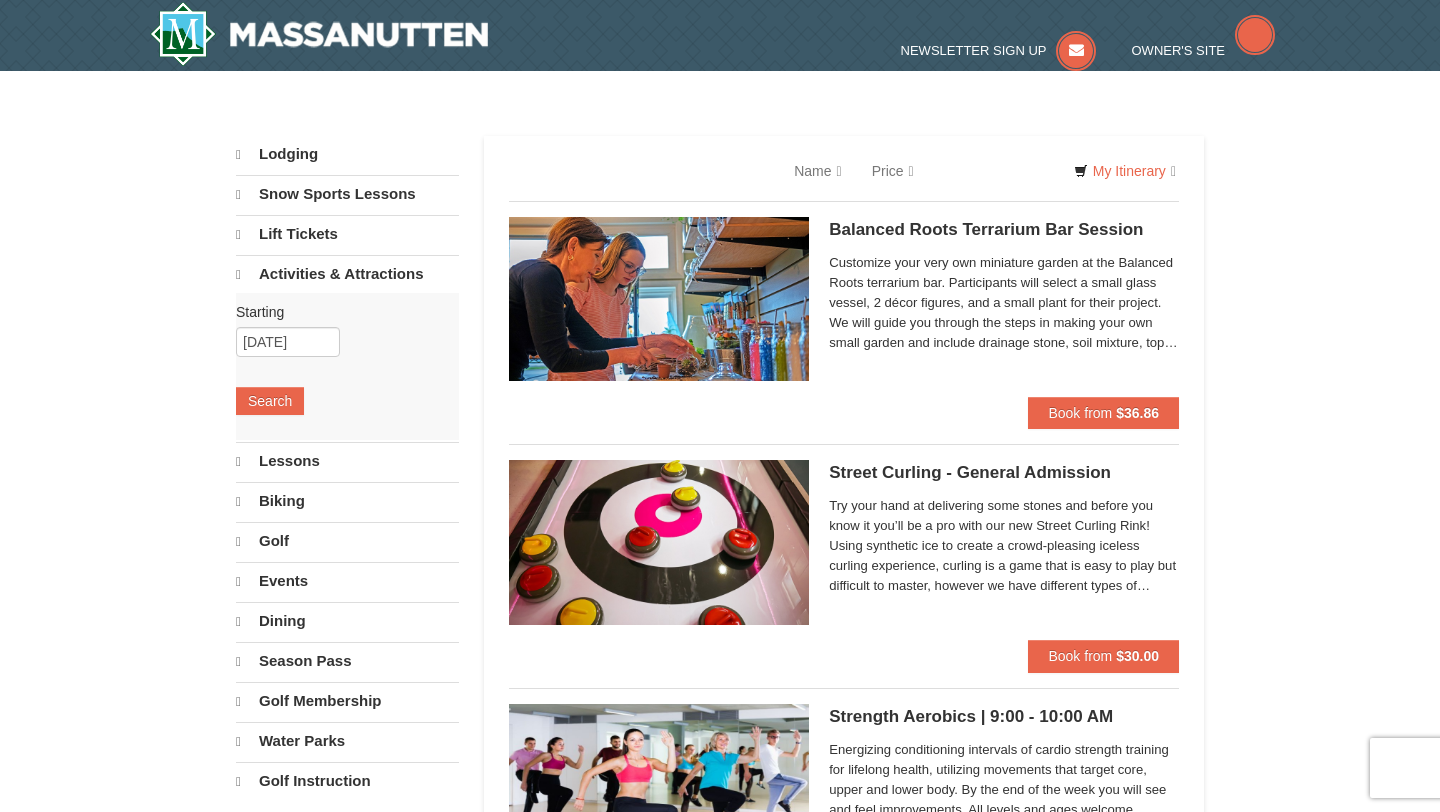 scroll, scrollTop: 0, scrollLeft: 0, axis: both 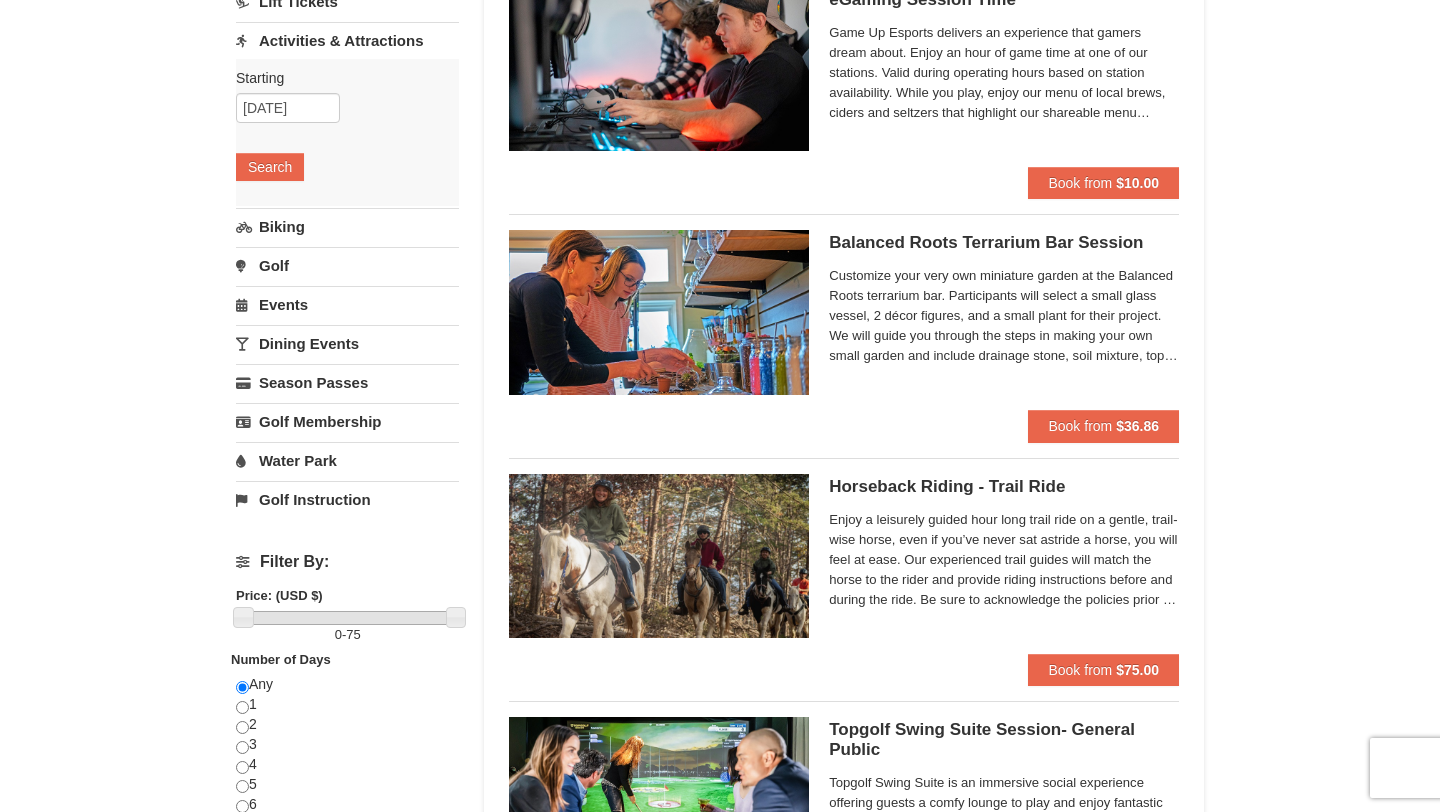 click on "Water Park" at bounding box center [347, 460] 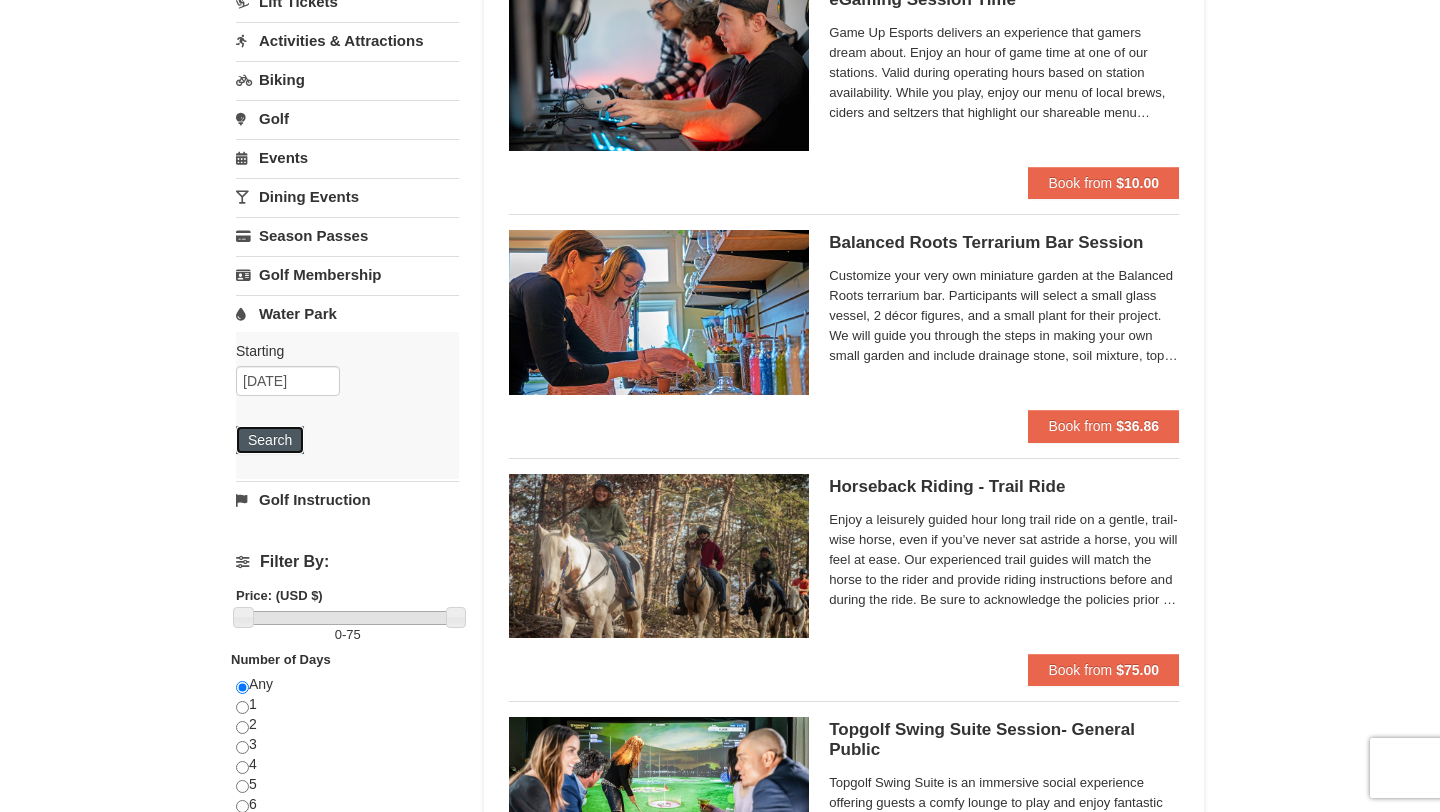 click on "Search" at bounding box center (270, 440) 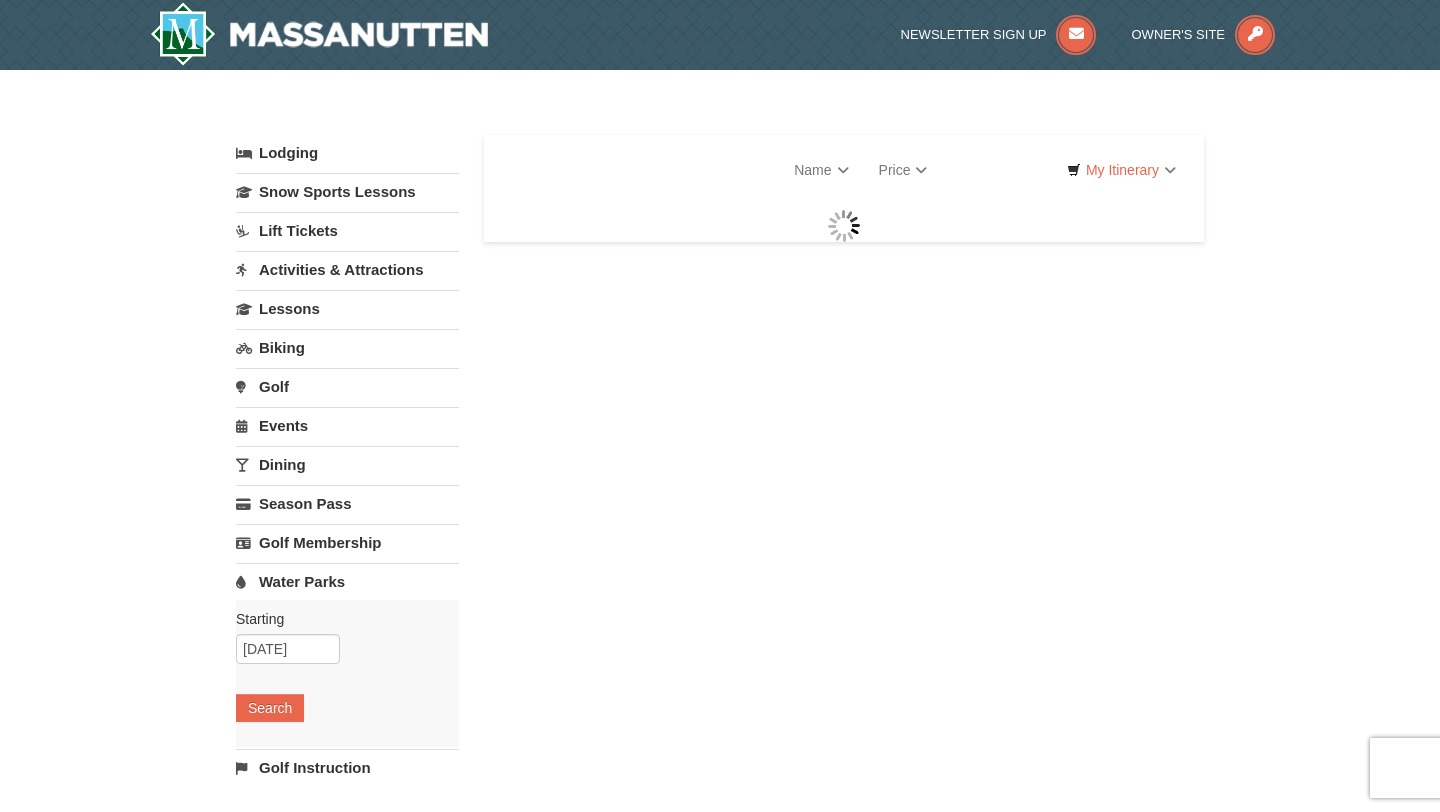 scroll, scrollTop: 0, scrollLeft: 0, axis: both 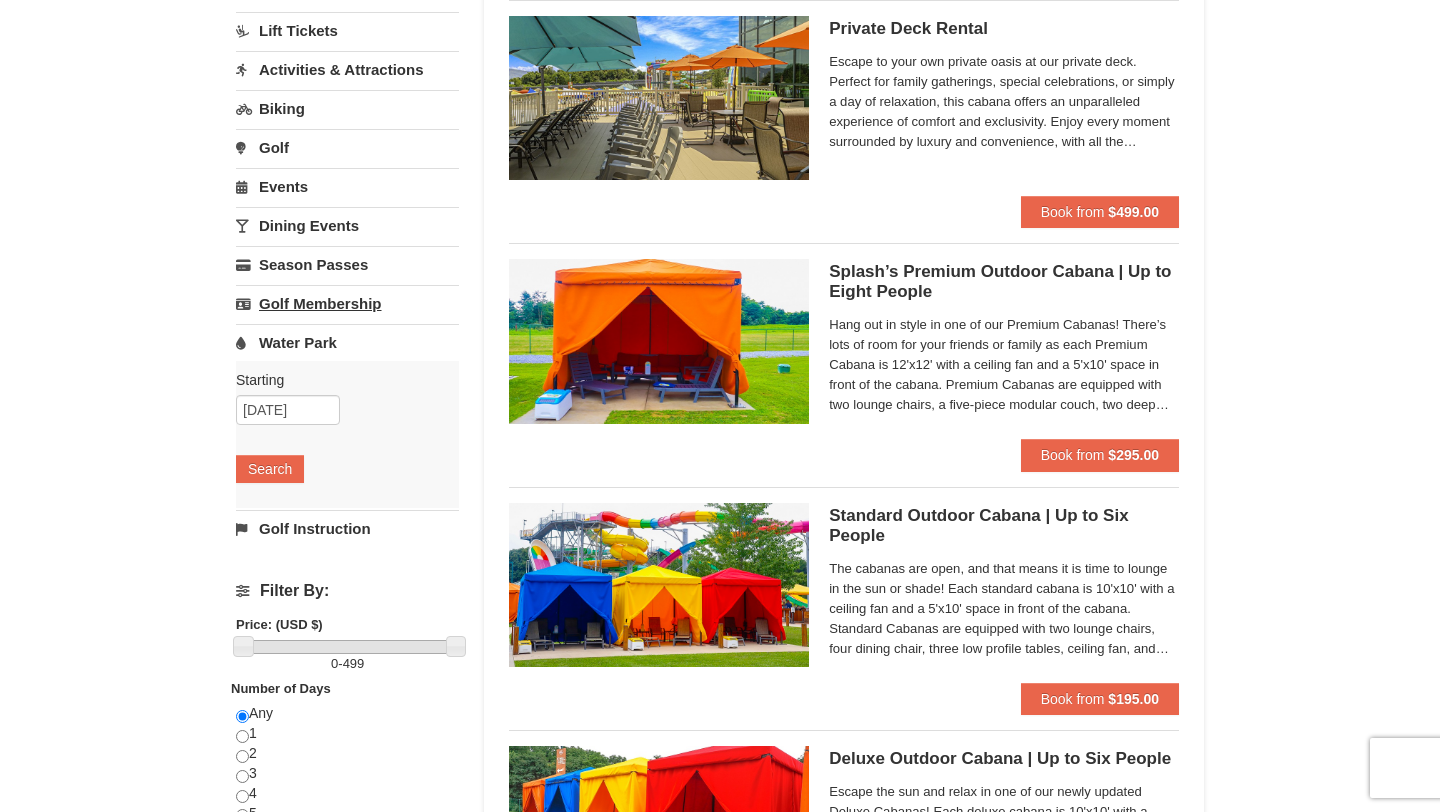 click on "Season Passes" at bounding box center (347, 264) 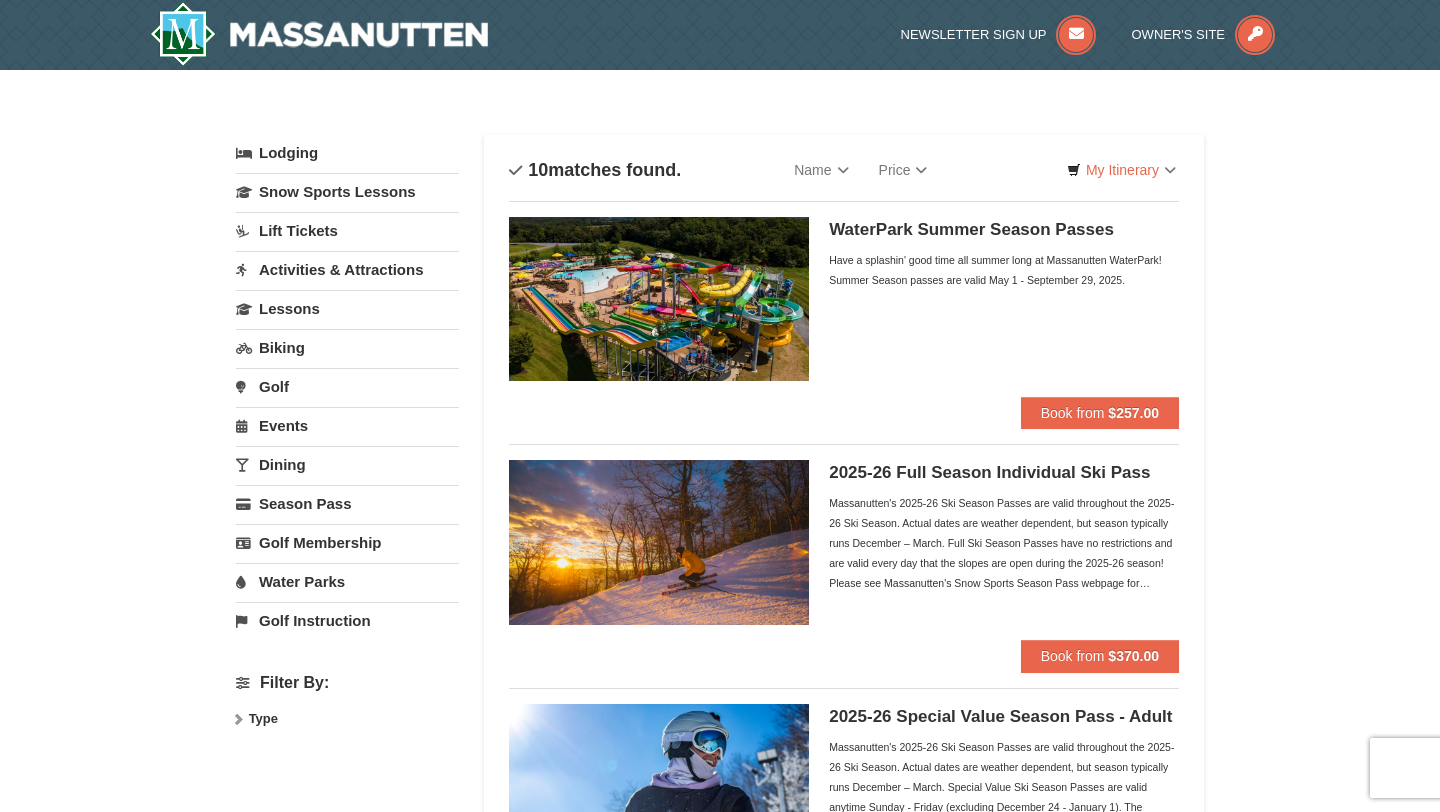 scroll, scrollTop: 0, scrollLeft: 0, axis: both 